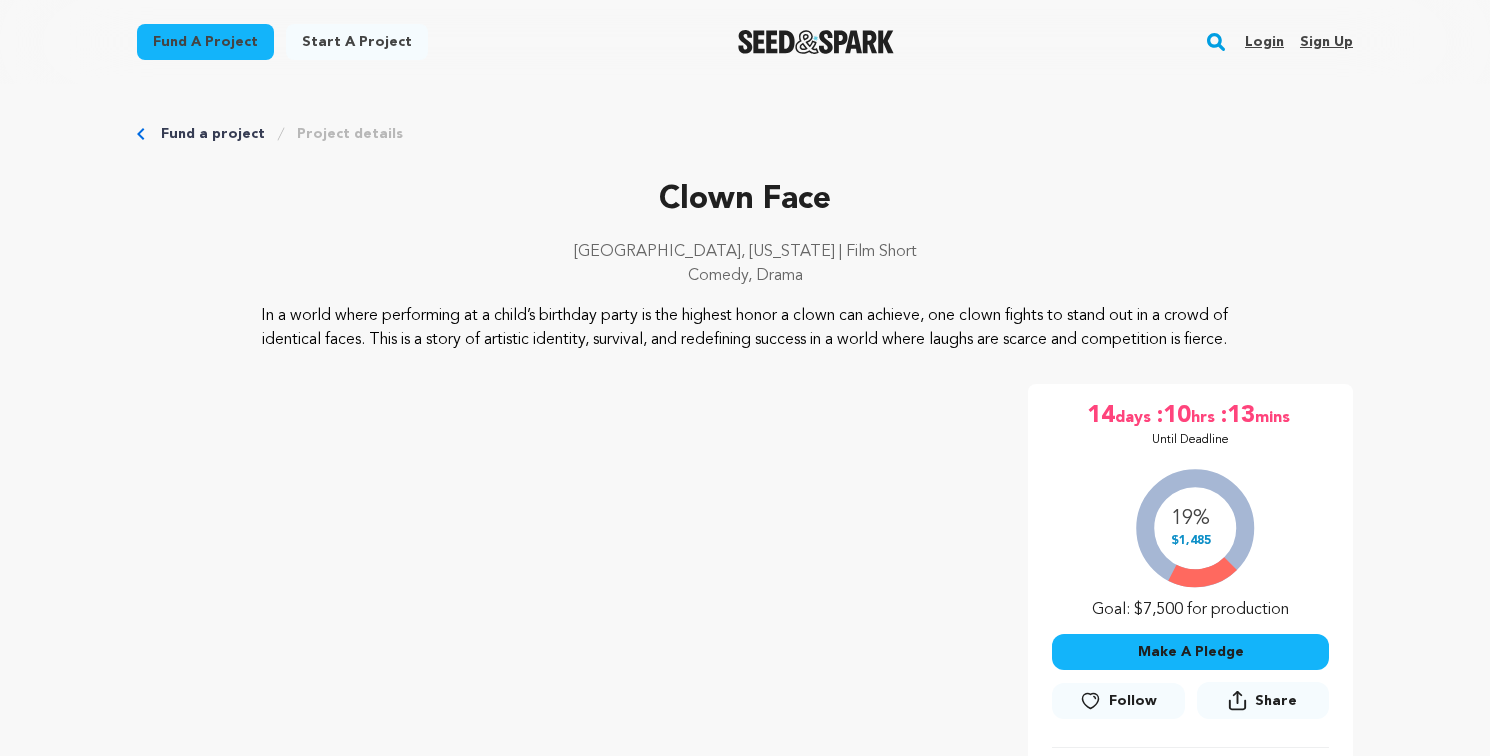 scroll, scrollTop: 0, scrollLeft: 0, axis: both 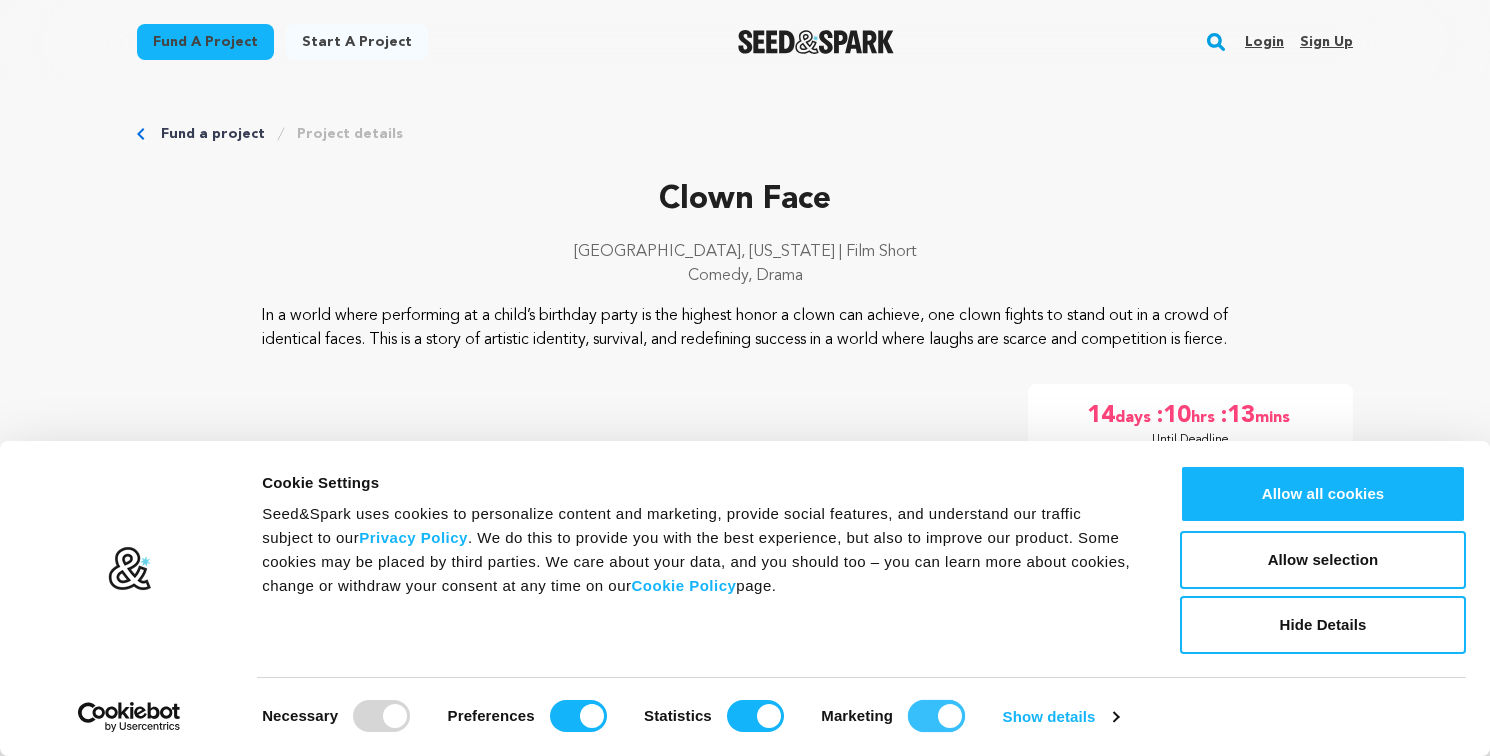 click on "Marketing" at bounding box center [936, 716] 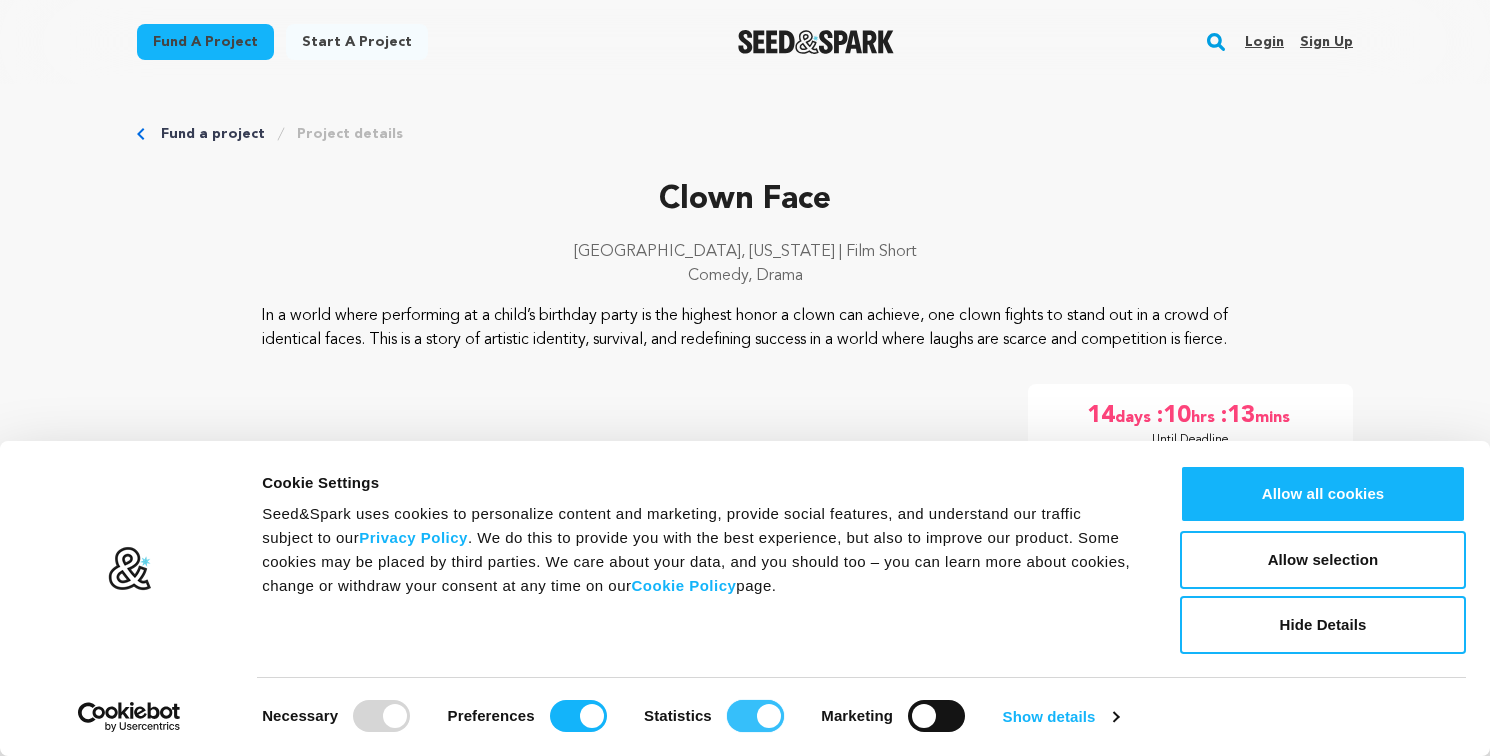 click on "Statistics" at bounding box center [755, 716] 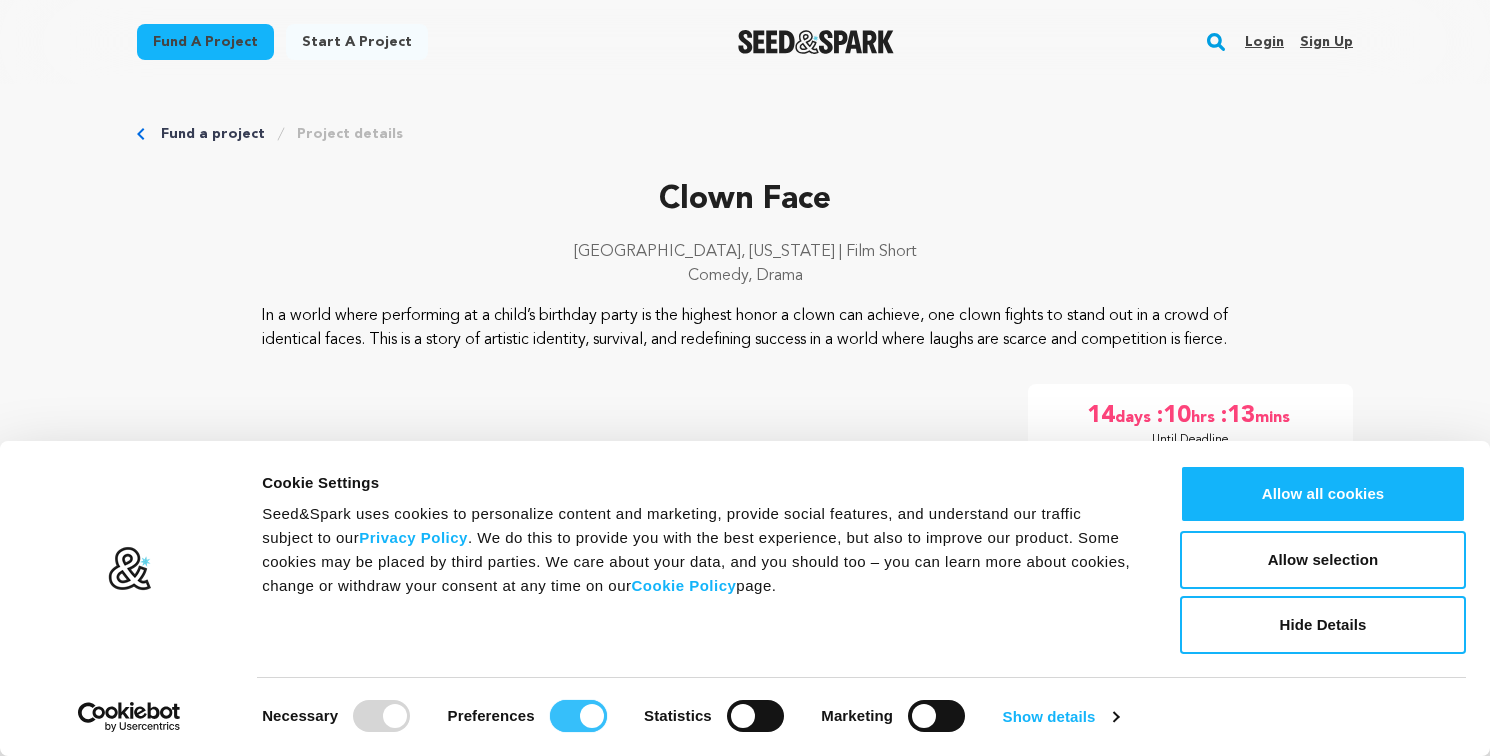 click on "Preferences" at bounding box center [578, 716] 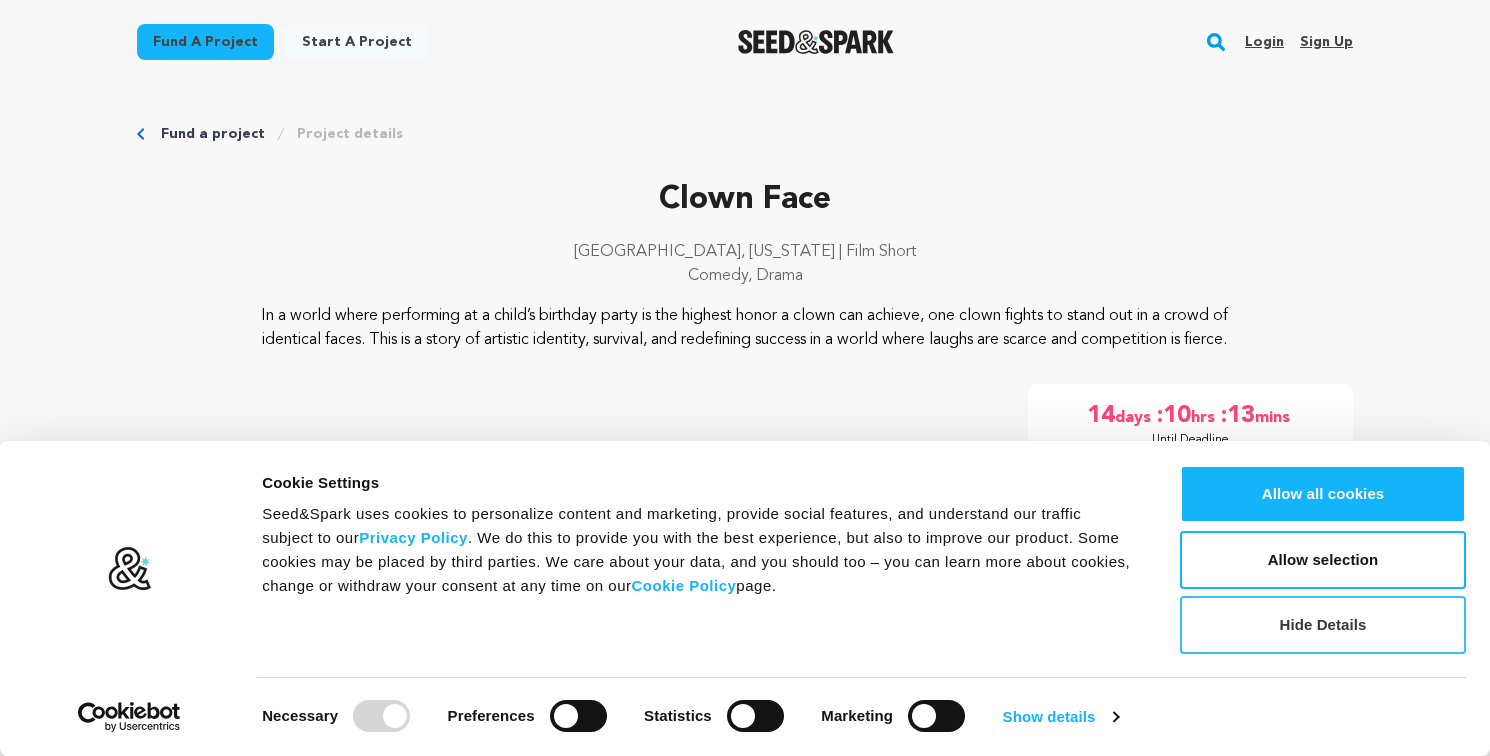 click on "Hide Details" at bounding box center [1323, 625] 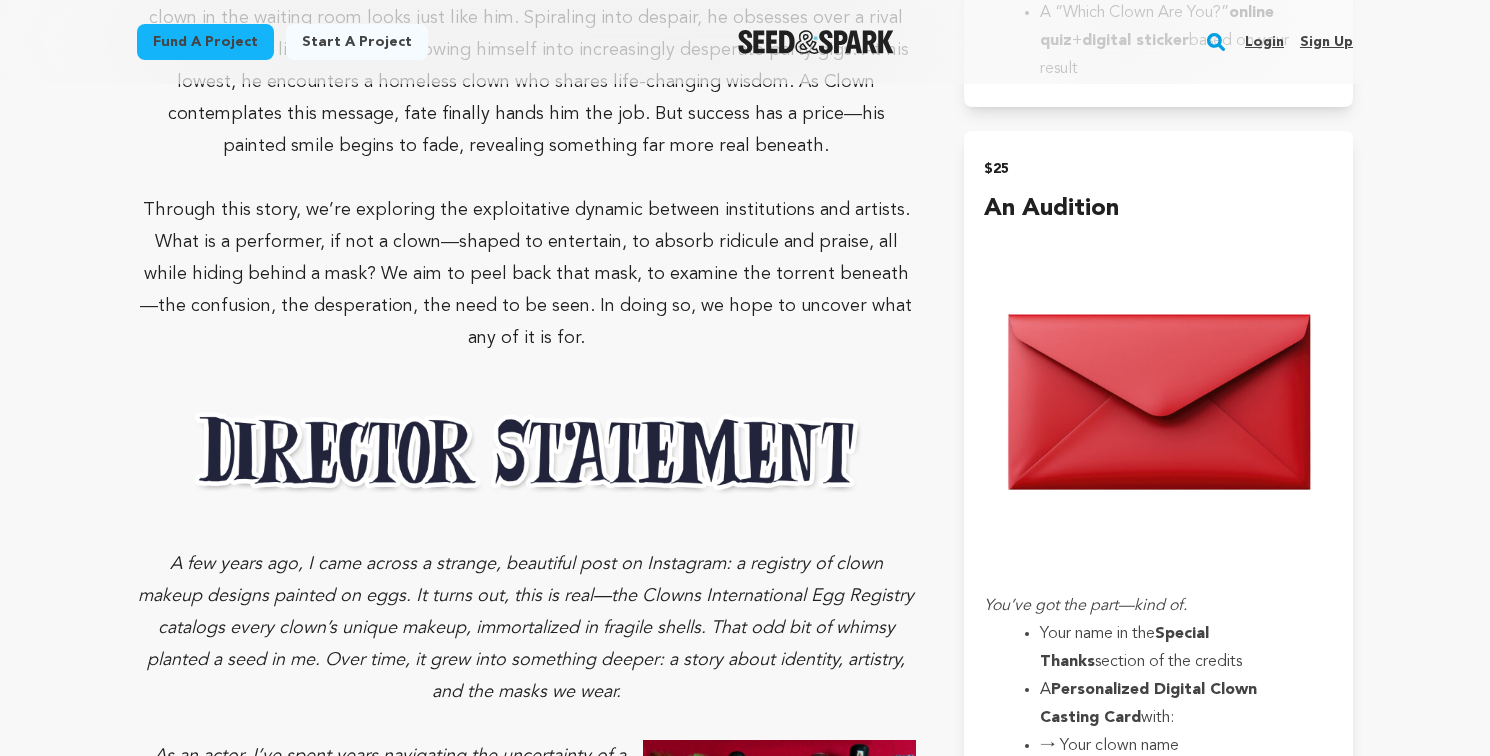 scroll, scrollTop: 1873, scrollLeft: 0, axis: vertical 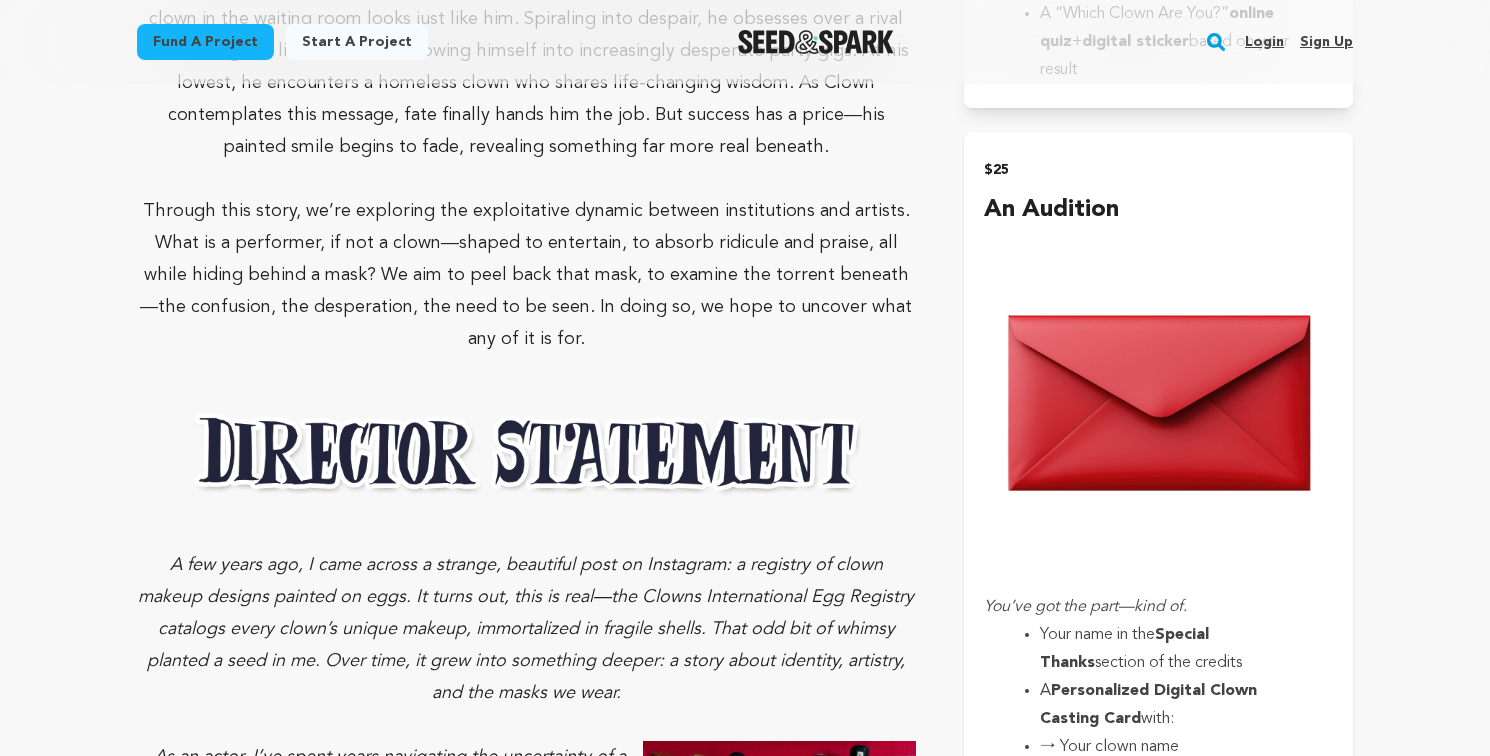 click on "An Audition" at bounding box center (1158, 210) 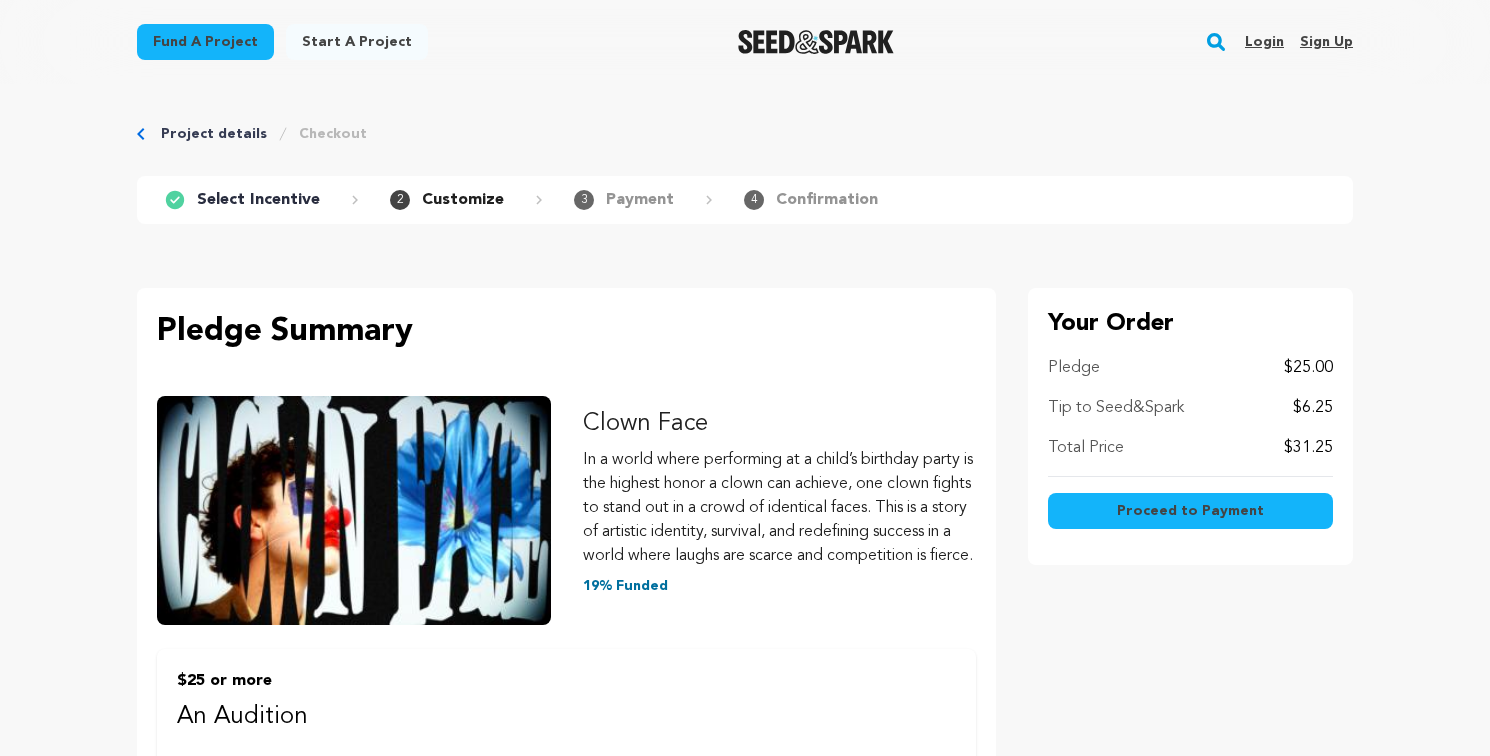 scroll, scrollTop: 0, scrollLeft: 0, axis: both 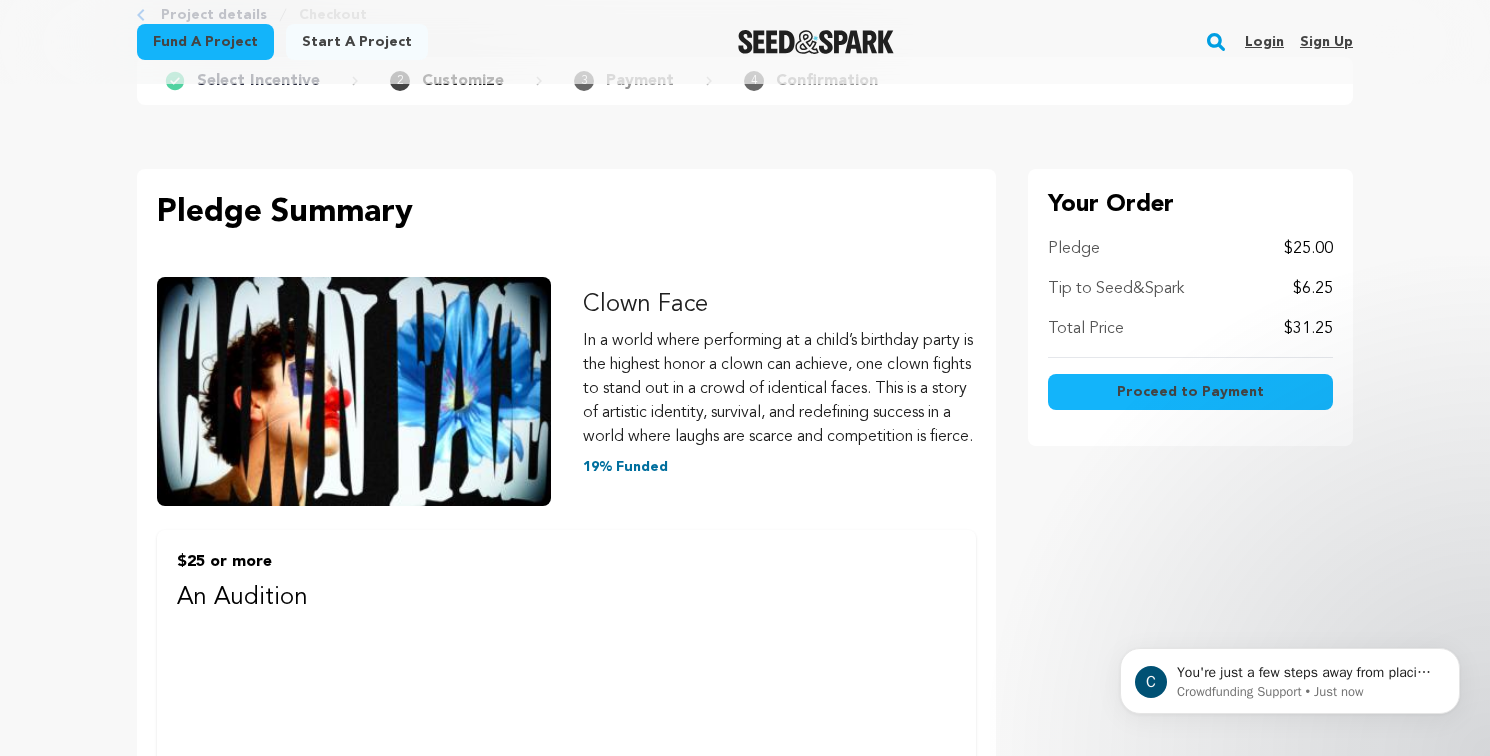 click on "Proceed to Payment" at bounding box center (1190, 392) 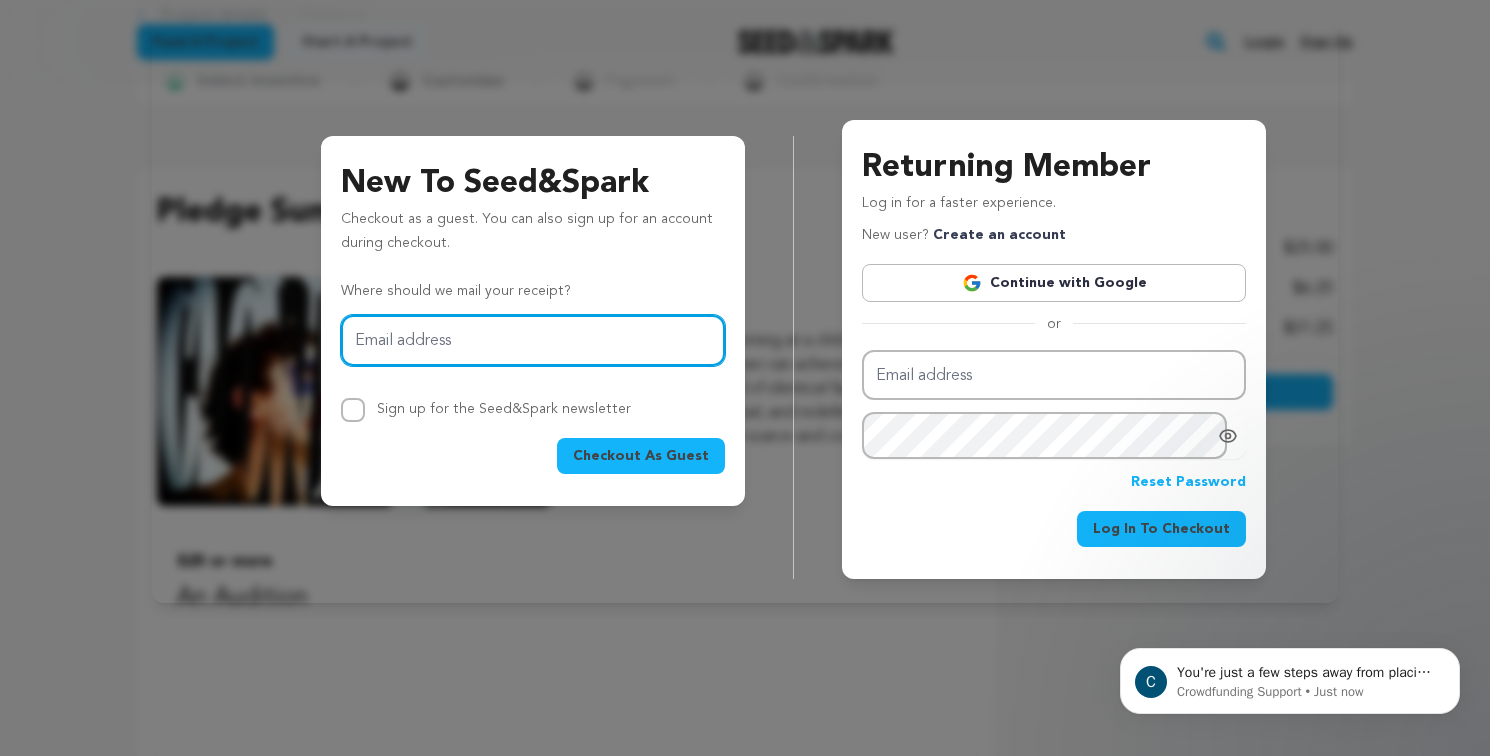 click on "Email address" at bounding box center (533, 340) 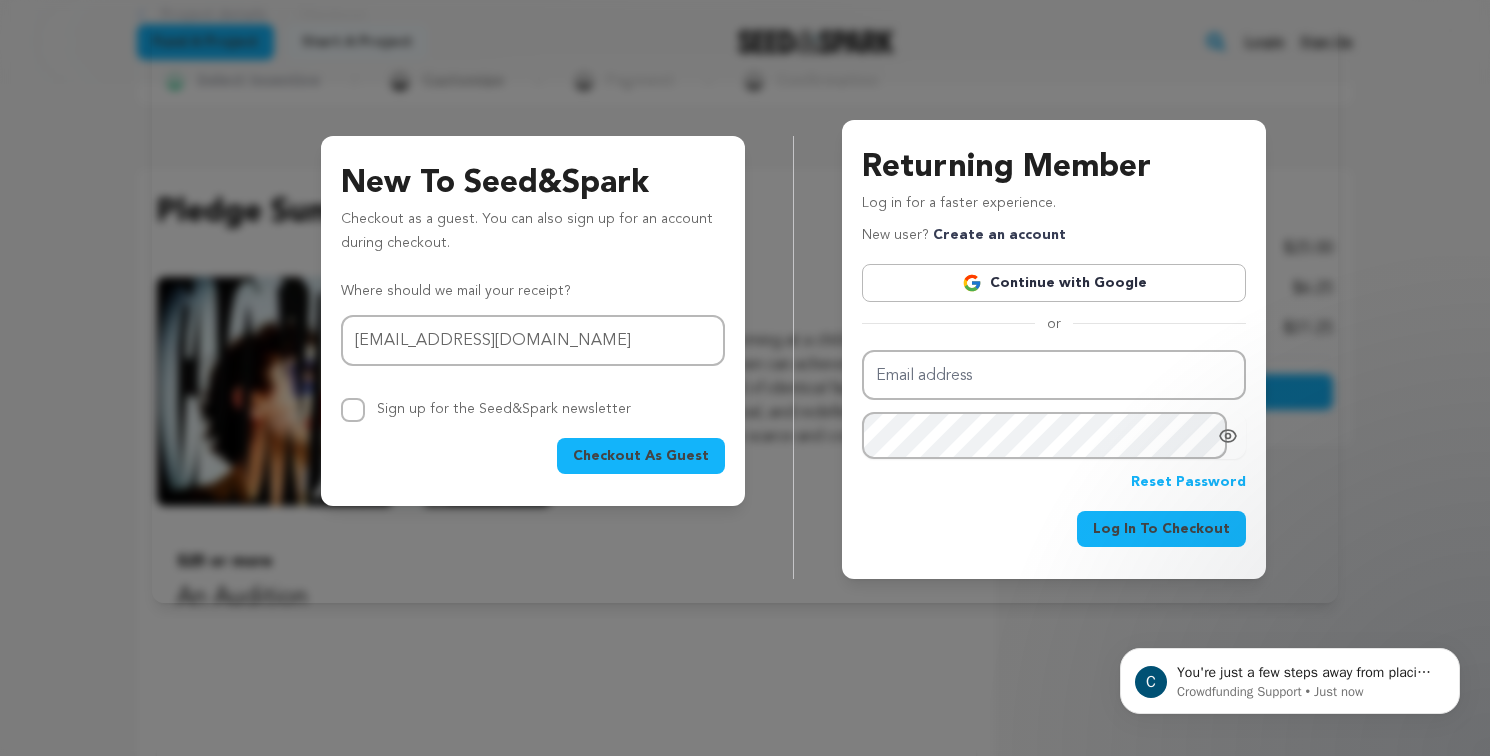 click on "Checkout As Guest" at bounding box center [641, 456] 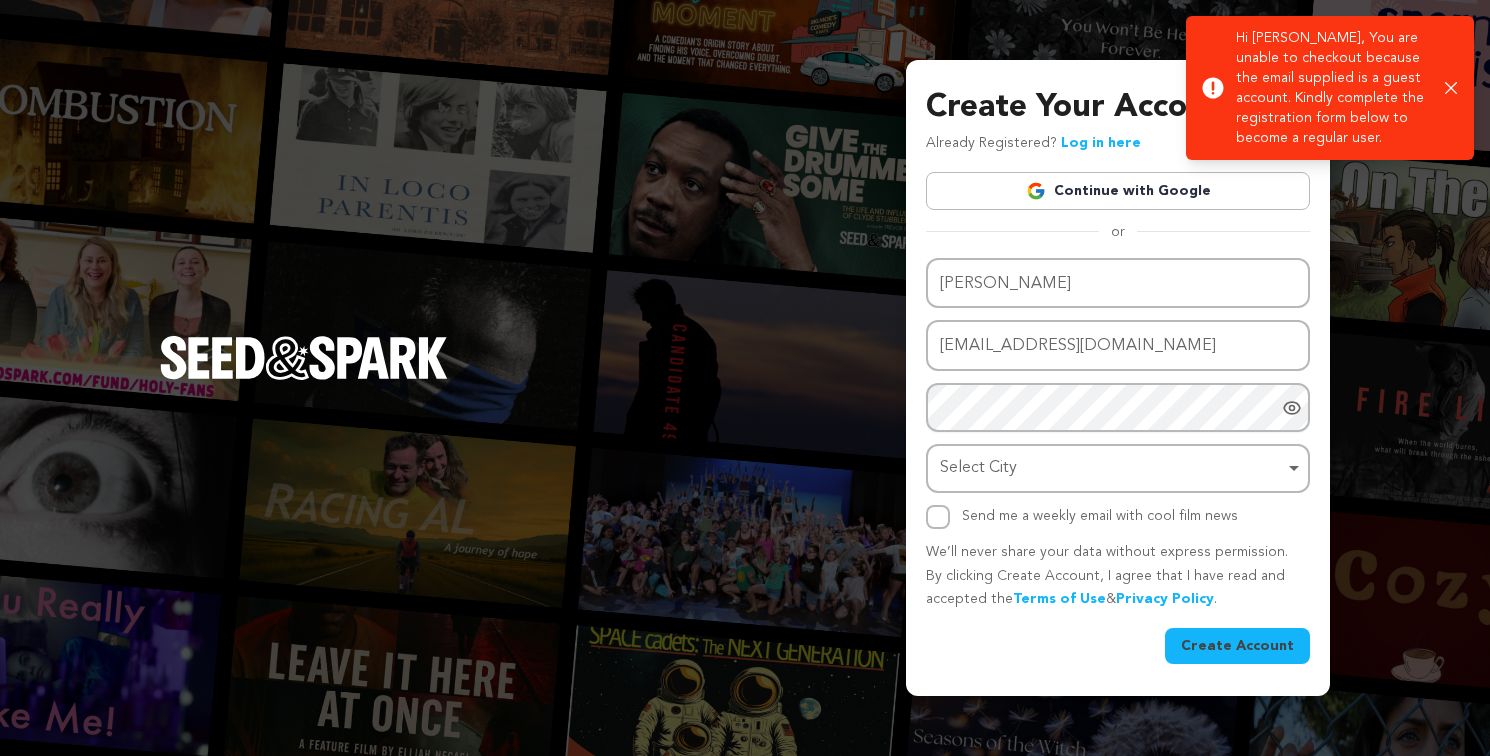 scroll, scrollTop: 0, scrollLeft: 0, axis: both 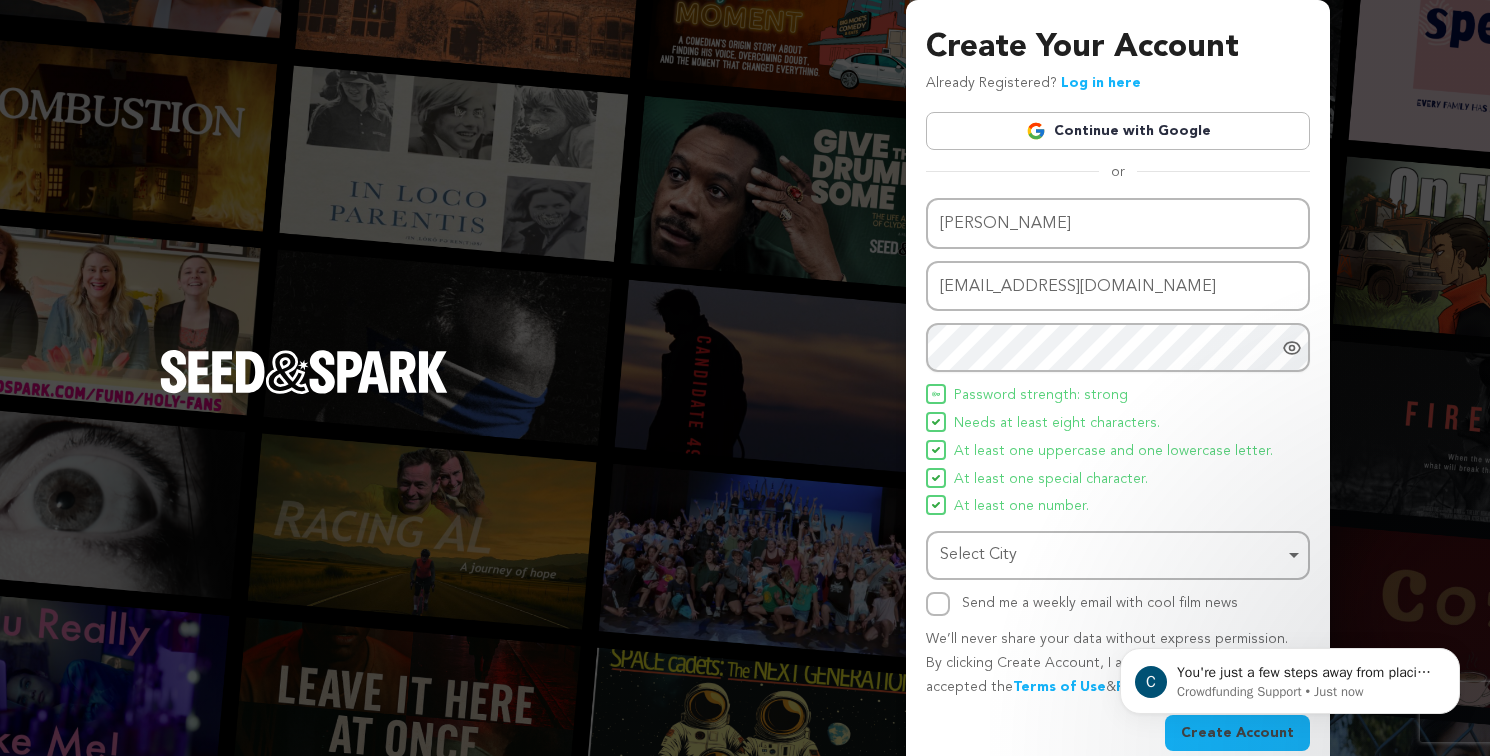 click 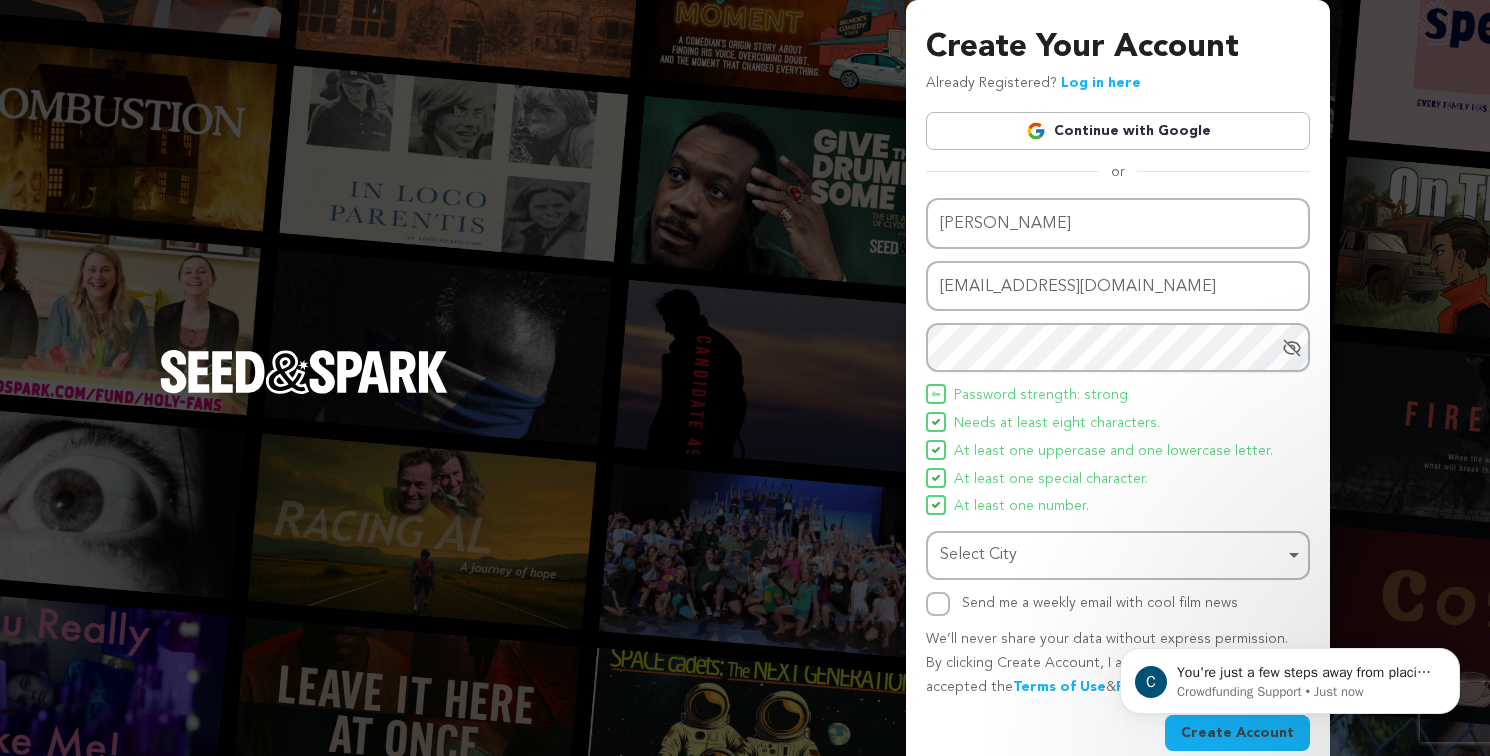 click 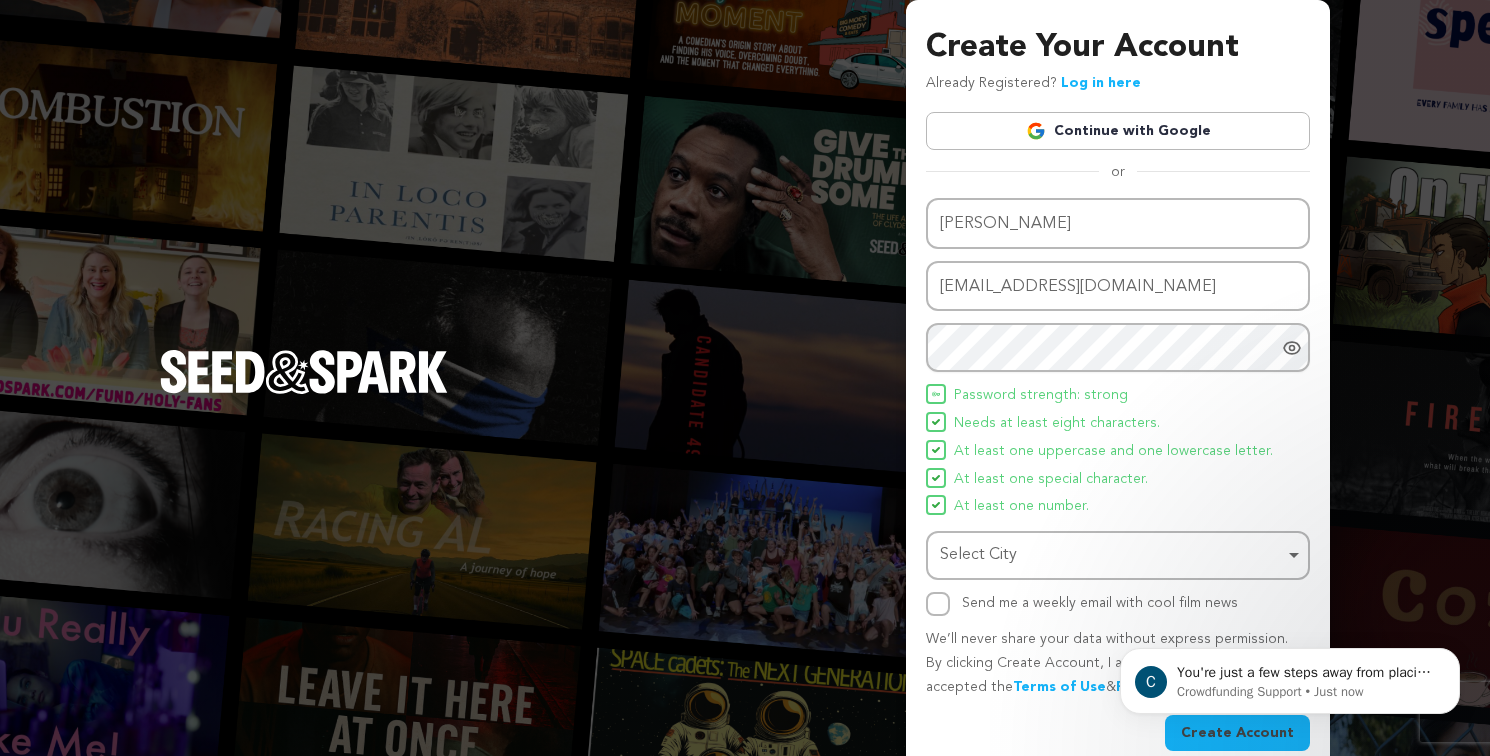 click on "Select City Remove item" at bounding box center (1112, 555) 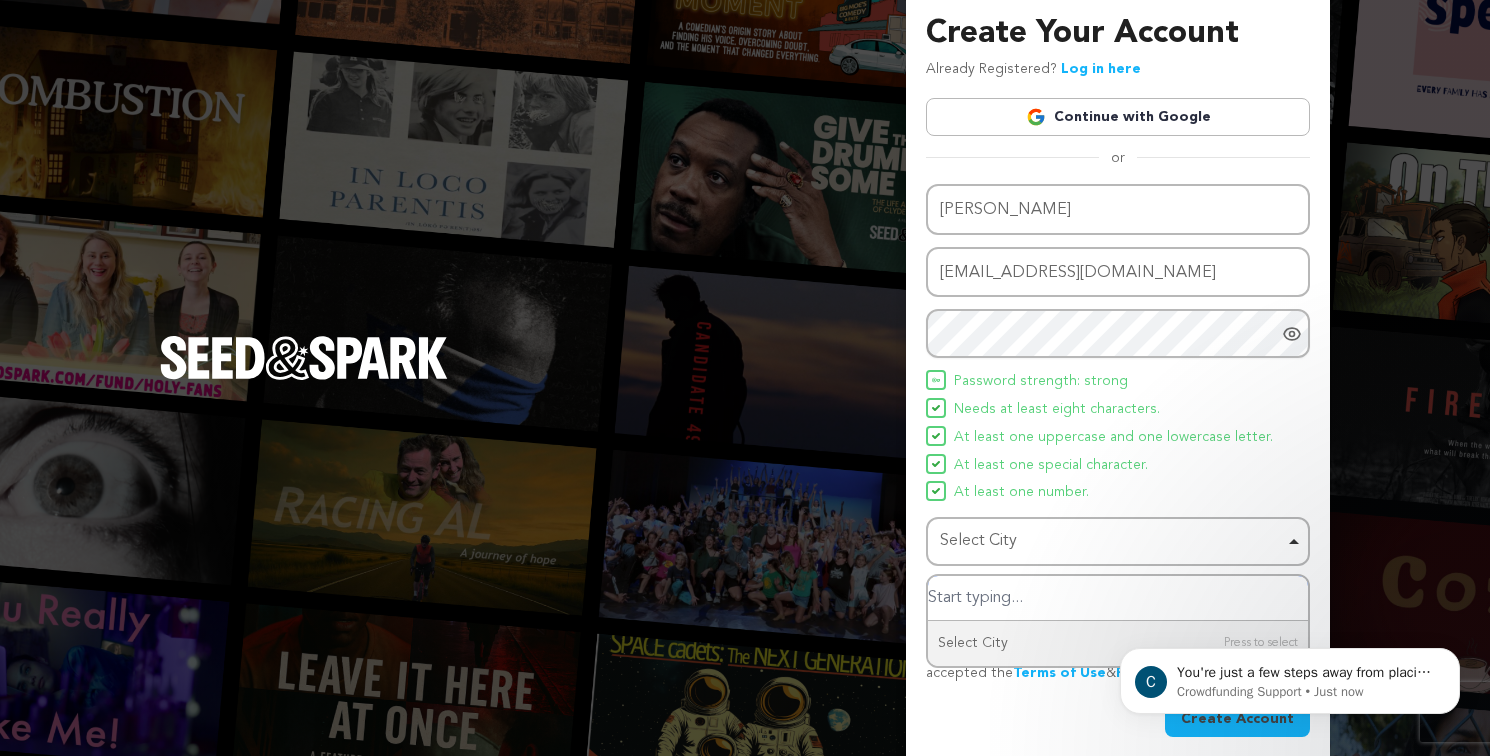 scroll, scrollTop: 17, scrollLeft: 0, axis: vertical 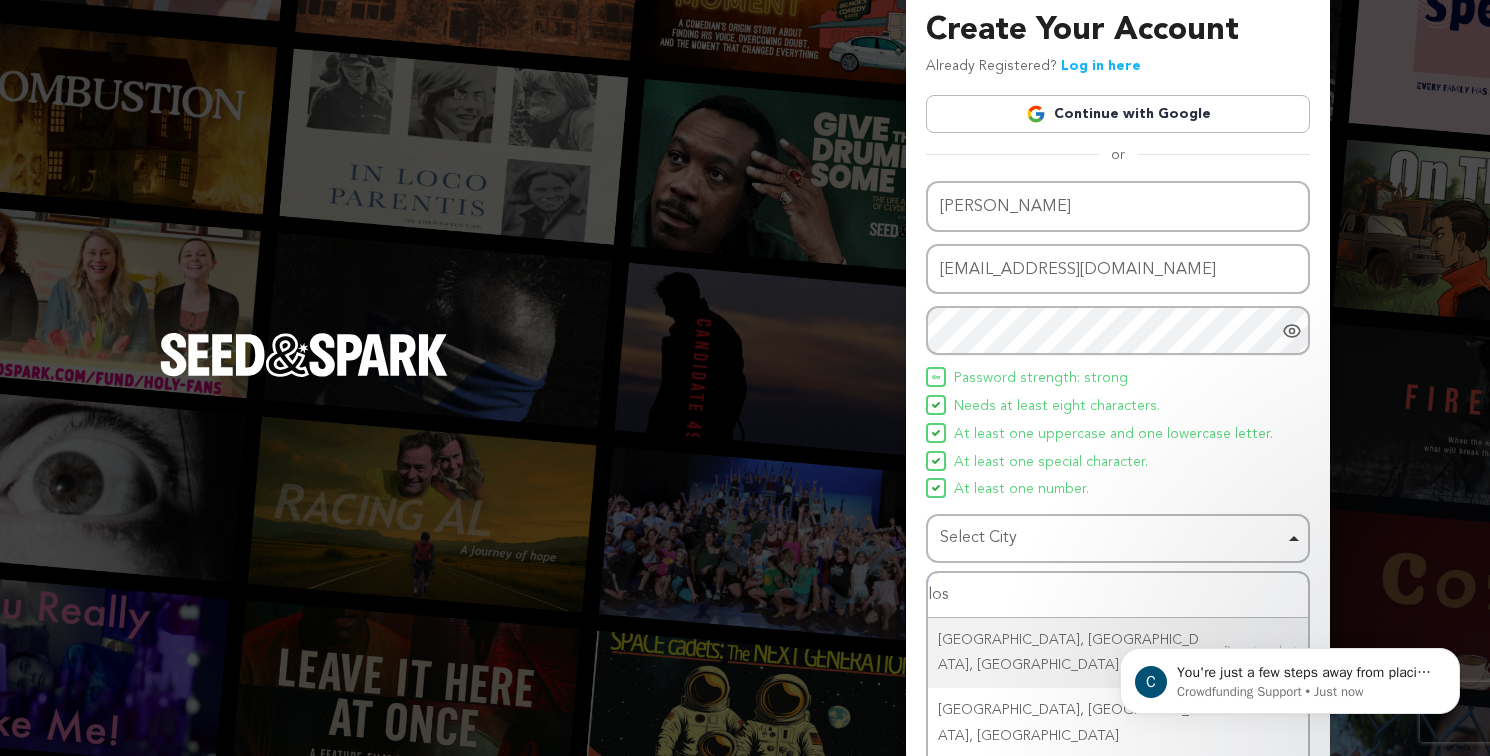type on "los a" 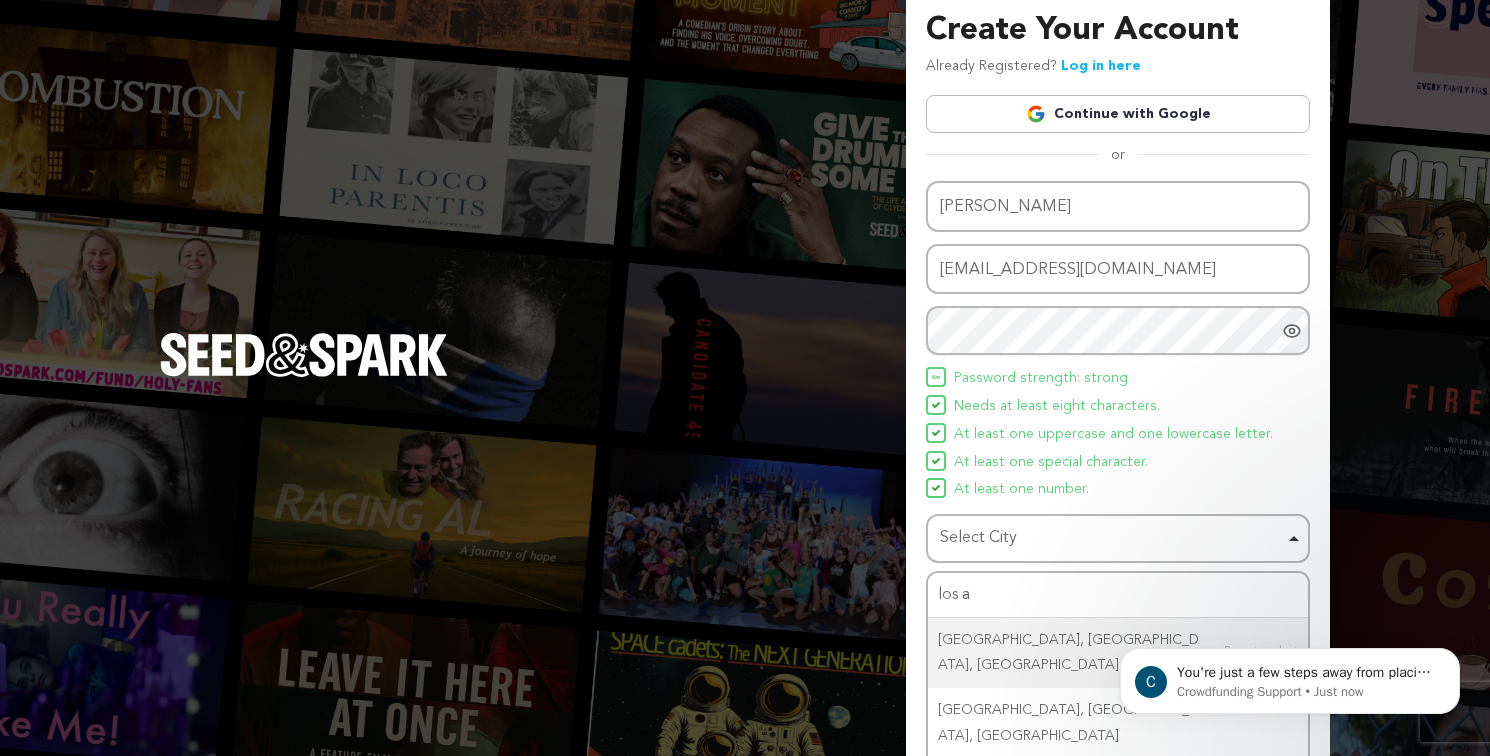 type 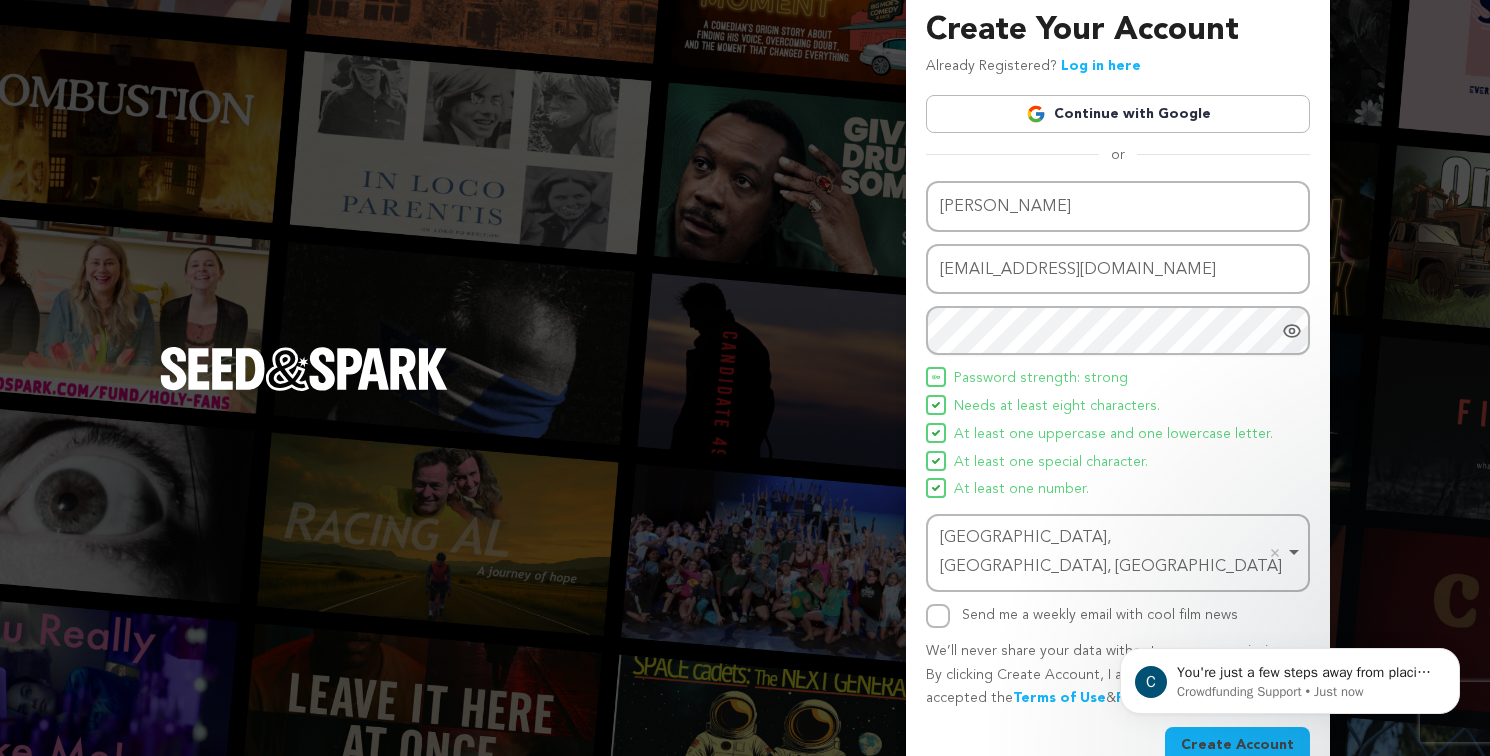 scroll, scrollTop: 27, scrollLeft: 0, axis: vertical 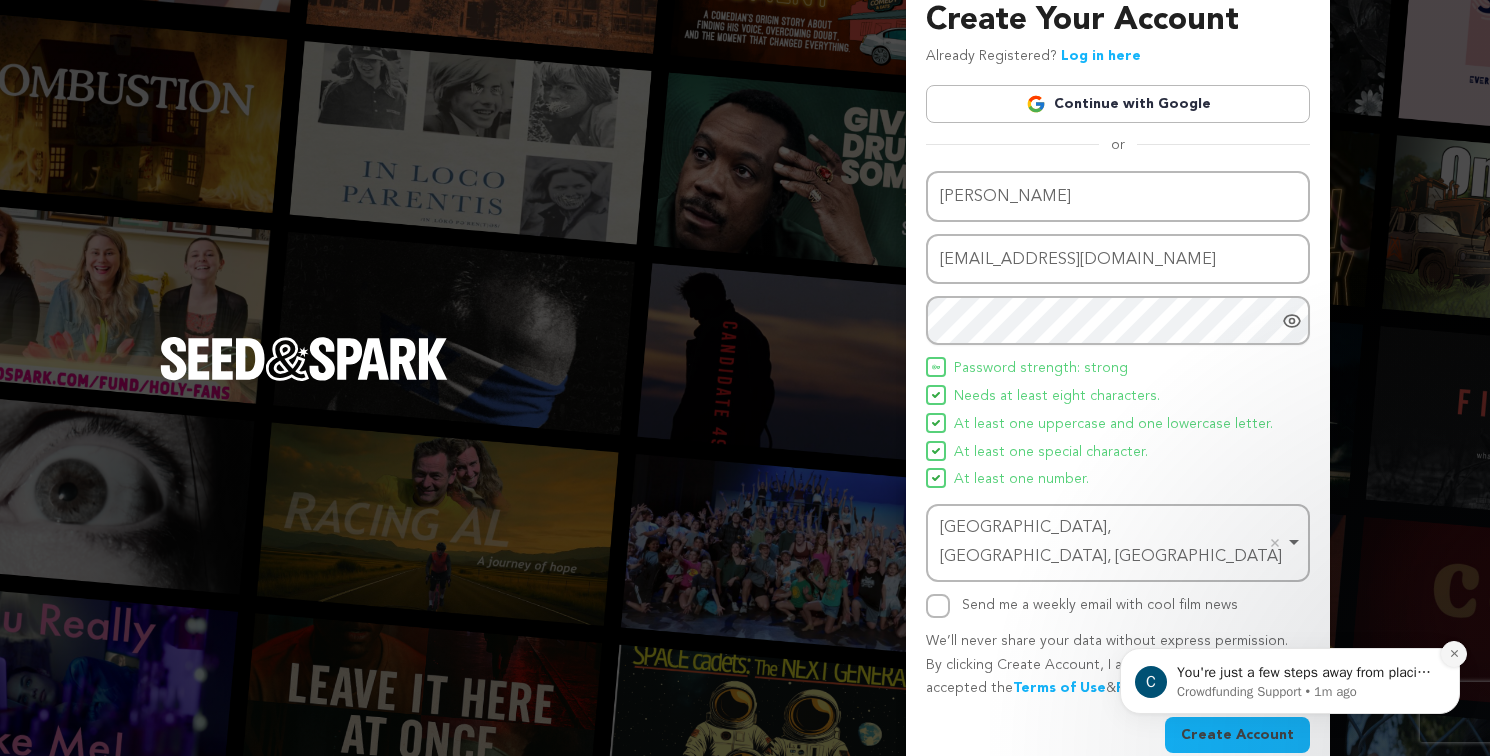 click at bounding box center [1454, 654] 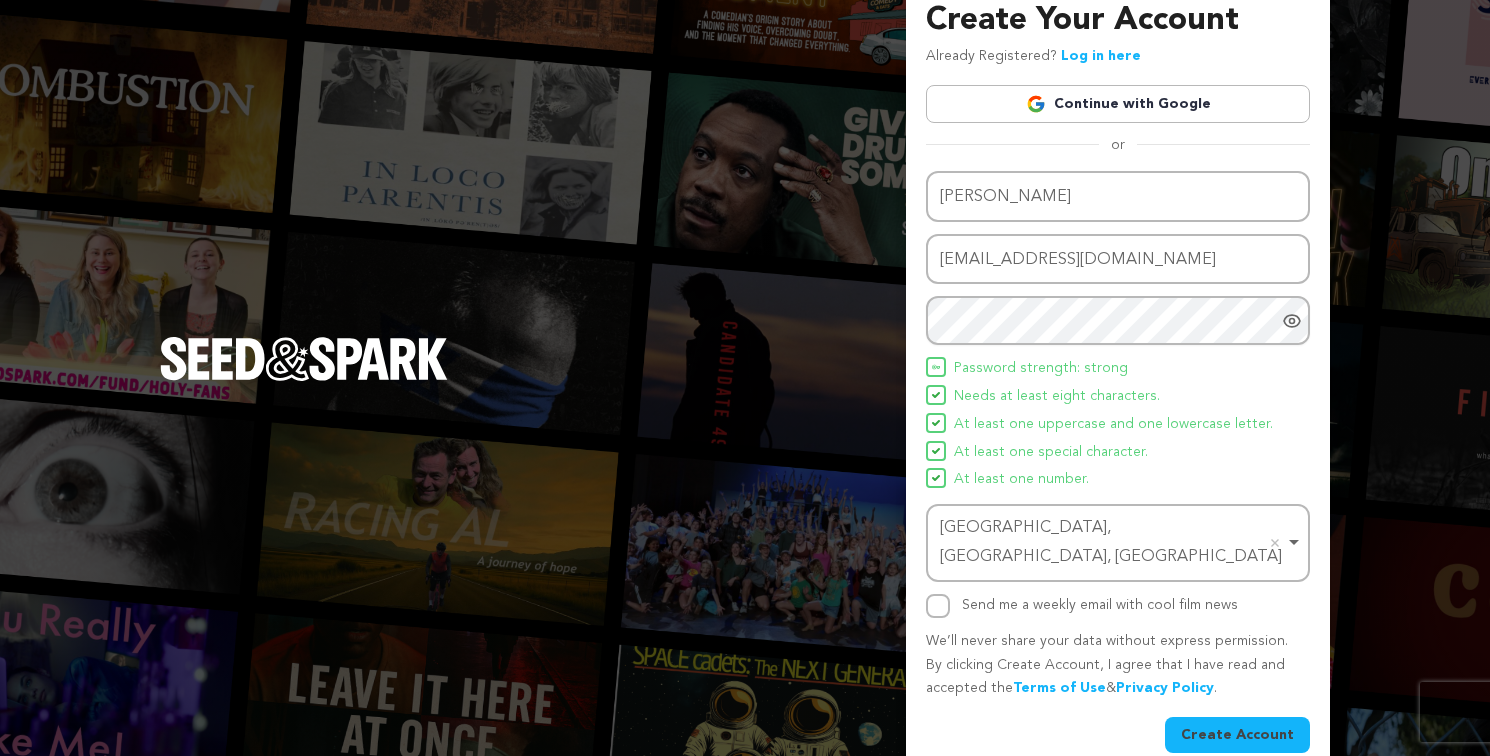 click on "Create Account" at bounding box center (1237, 735) 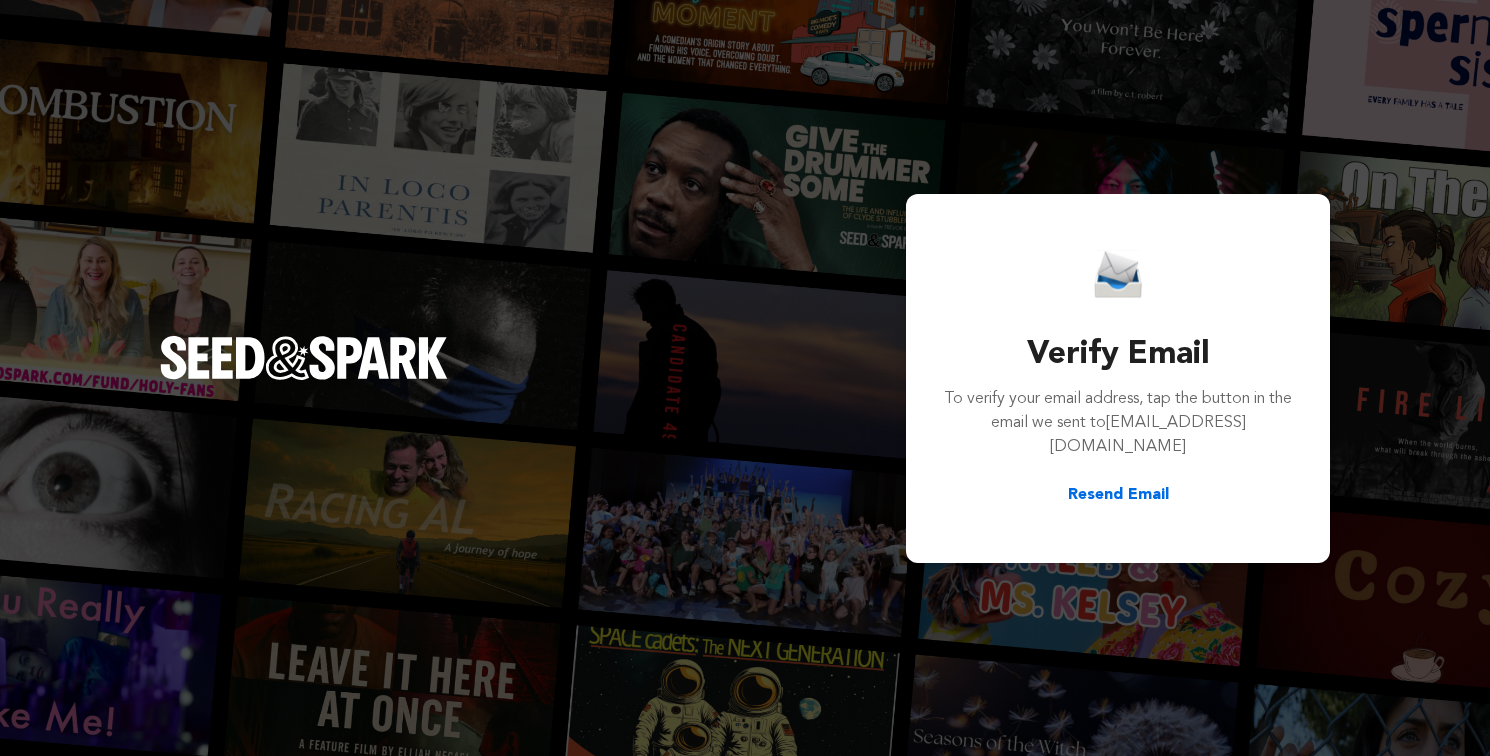scroll, scrollTop: 0, scrollLeft: 0, axis: both 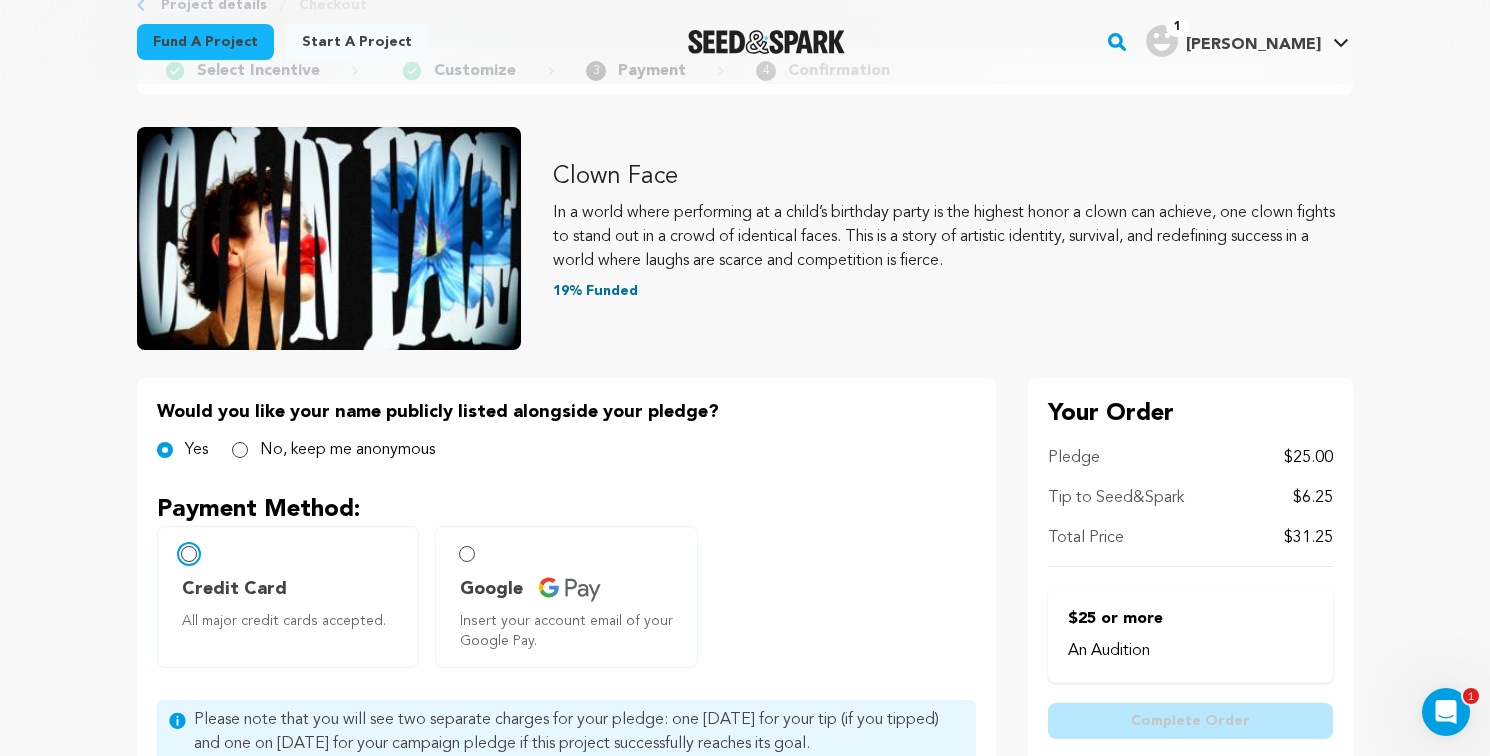 click on "Credit Card
All major credit cards accepted." at bounding box center [189, 554] 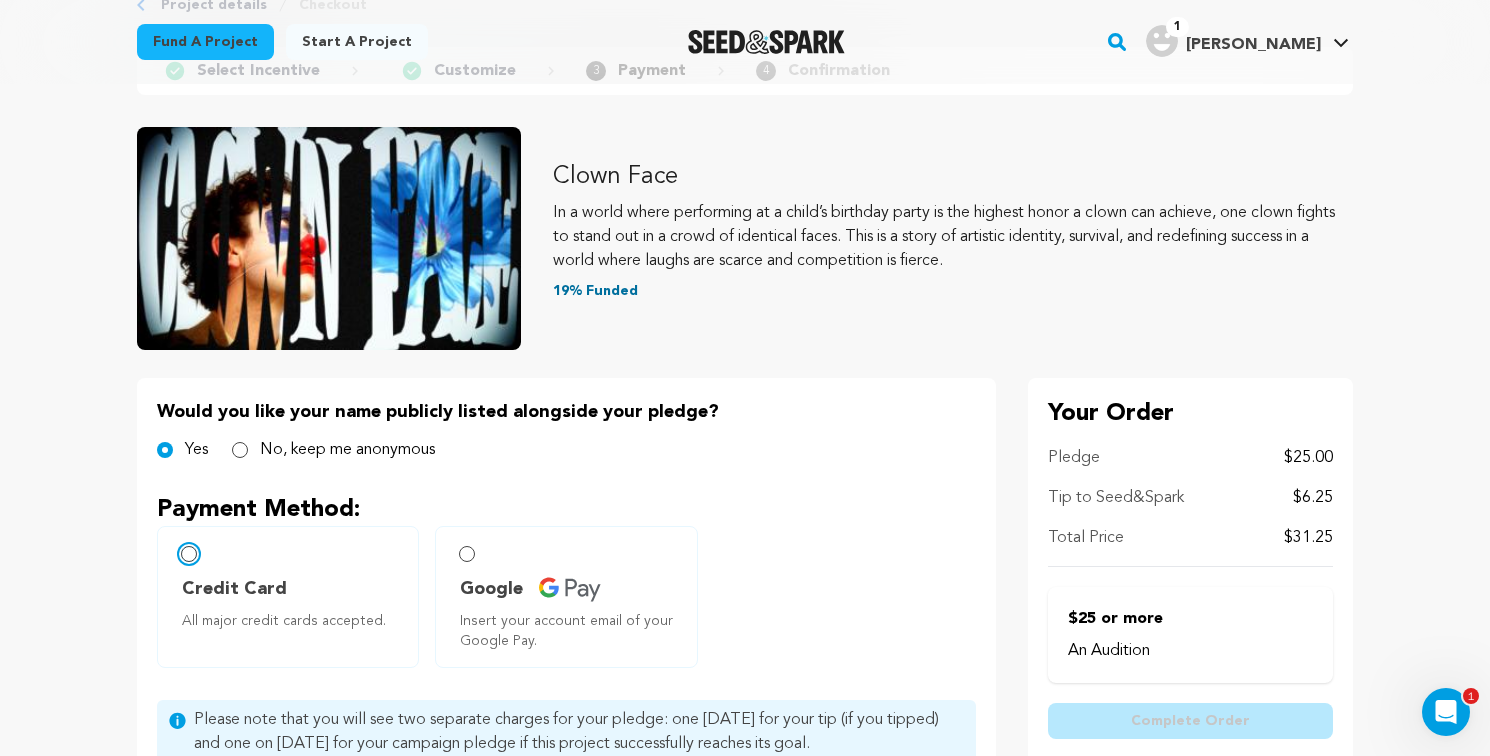 radio on "false" 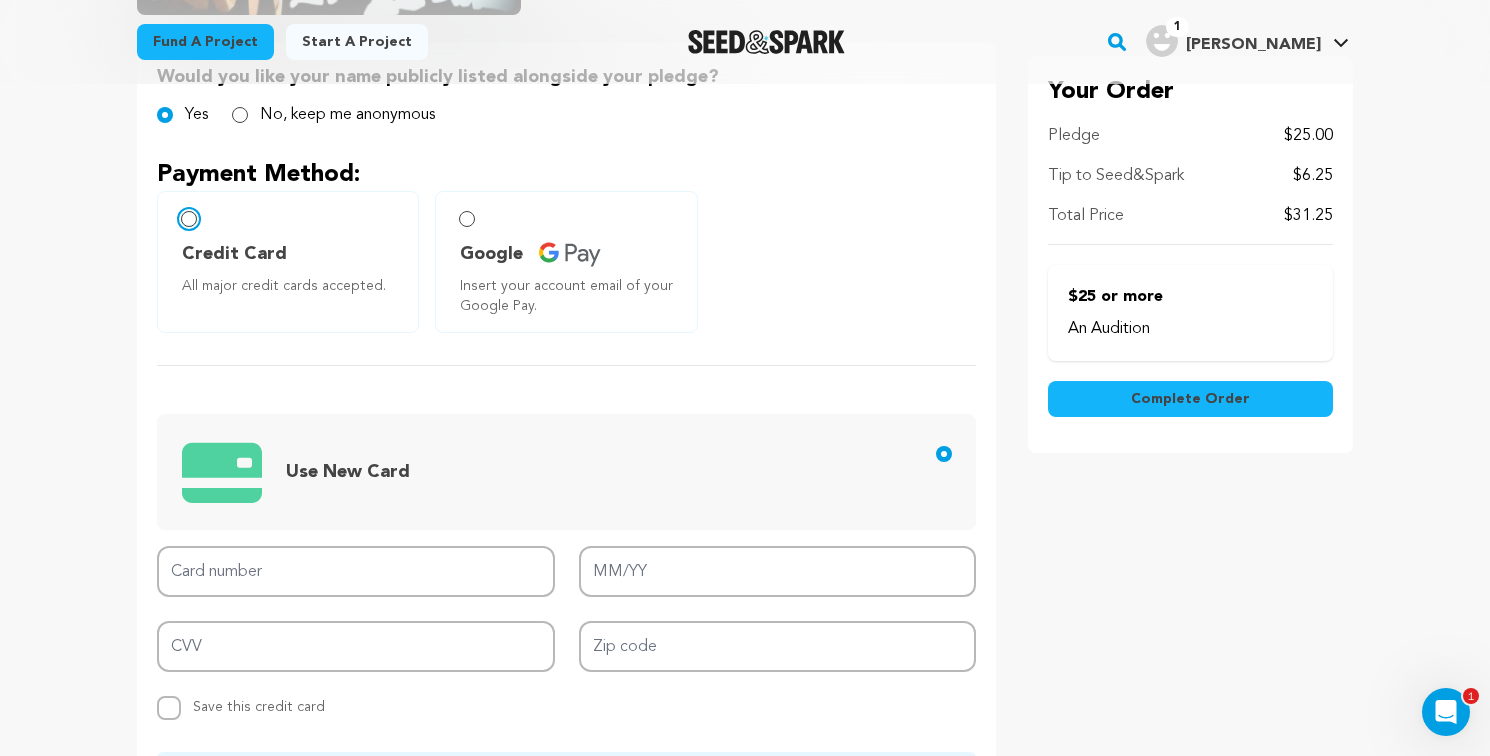 scroll, scrollTop: 599, scrollLeft: 0, axis: vertical 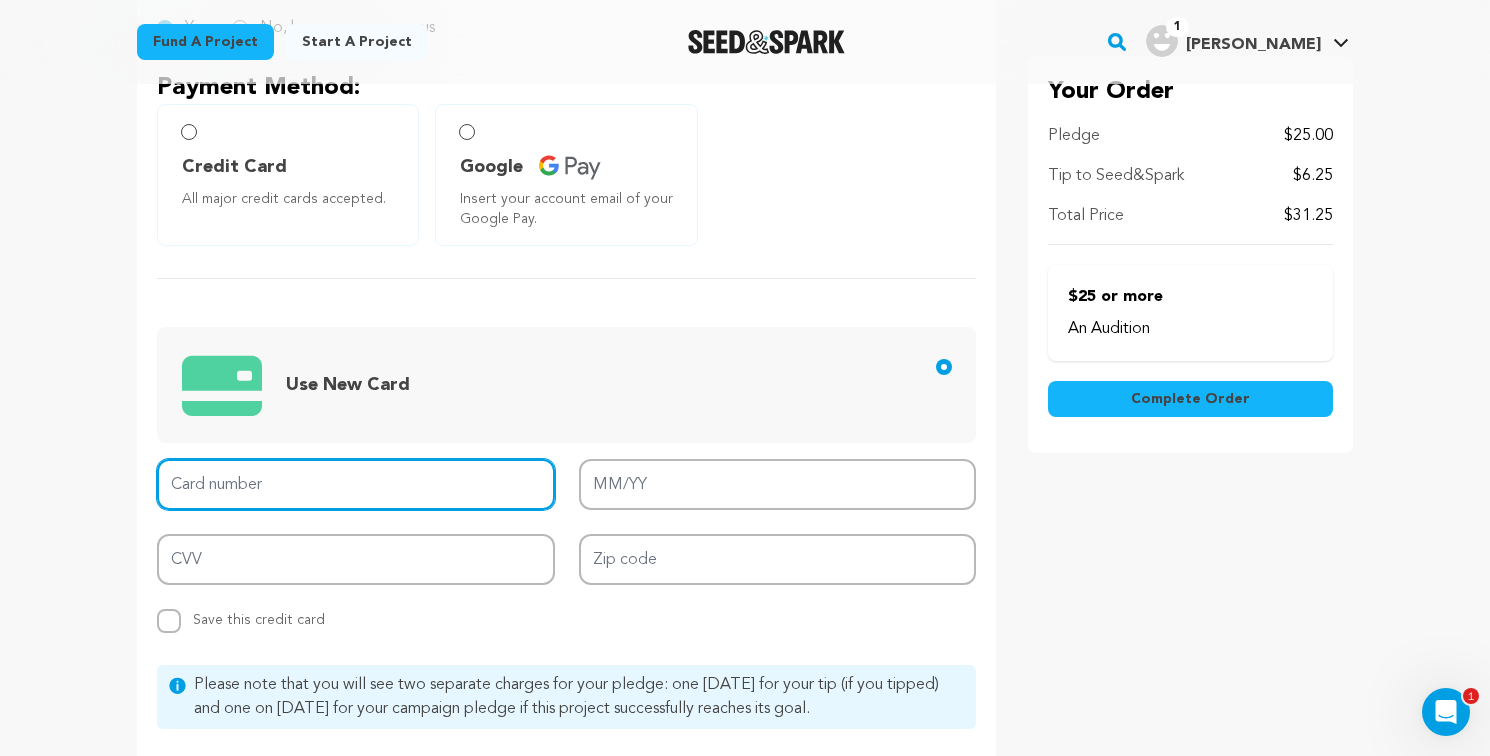 click on "Card number" at bounding box center (356, 484) 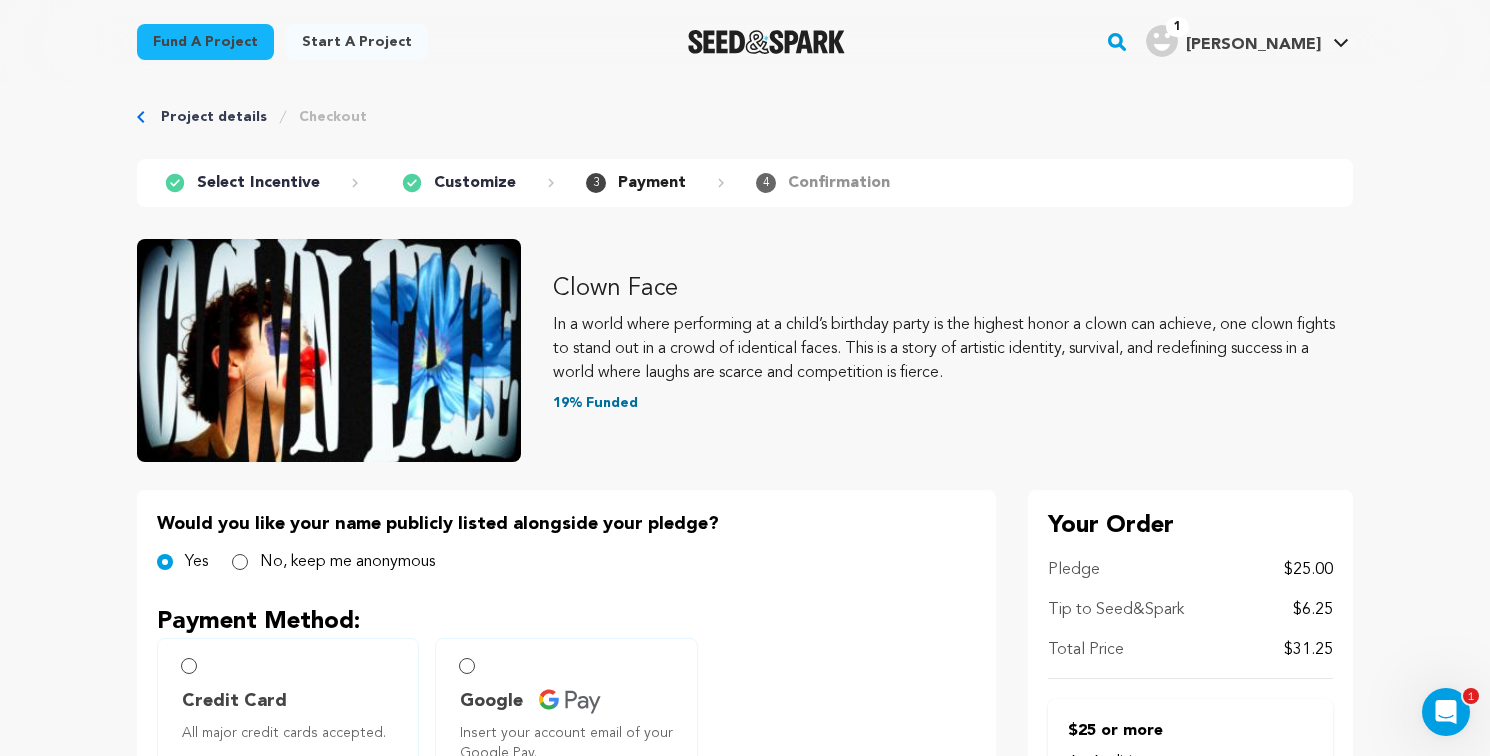 scroll, scrollTop: 0, scrollLeft: 0, axis: both 